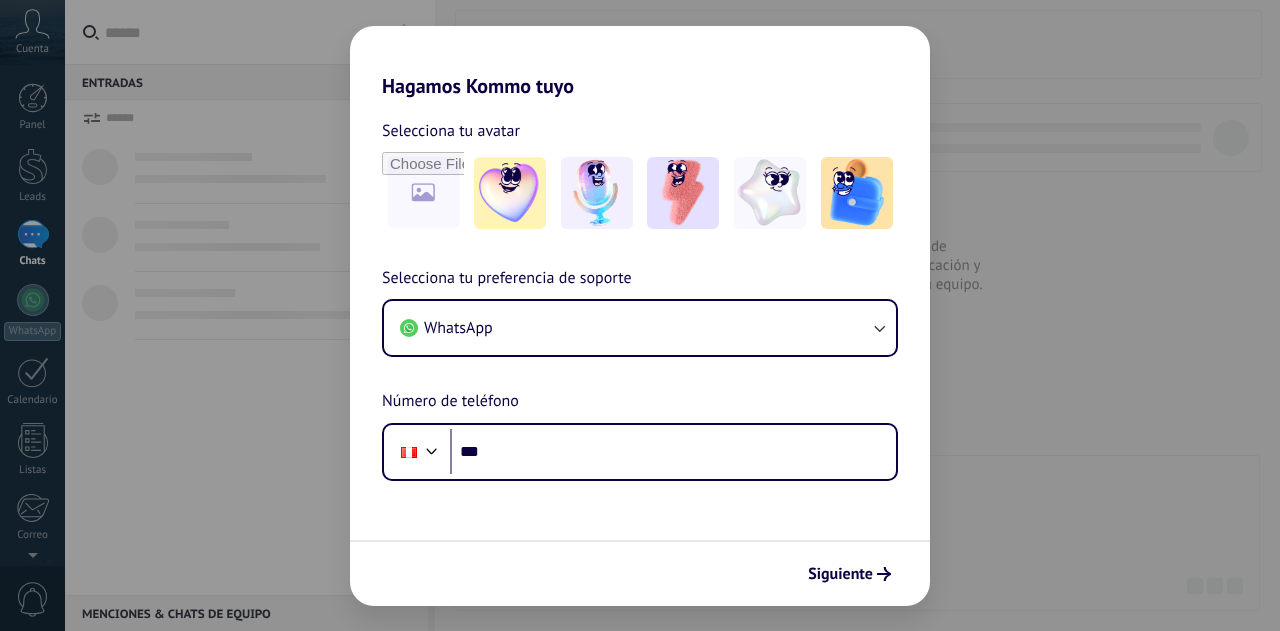 scroll, scrollTop: 0, scrollLeft: 0, axis: both 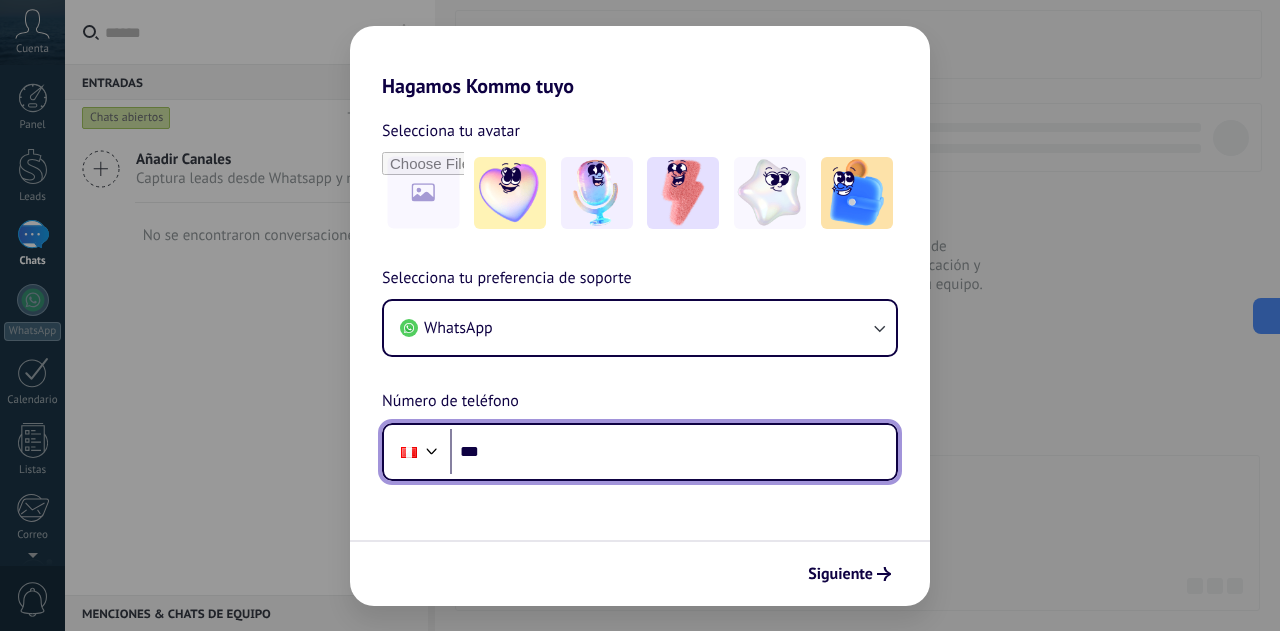 click on "***" at bounding box center (673, 452) 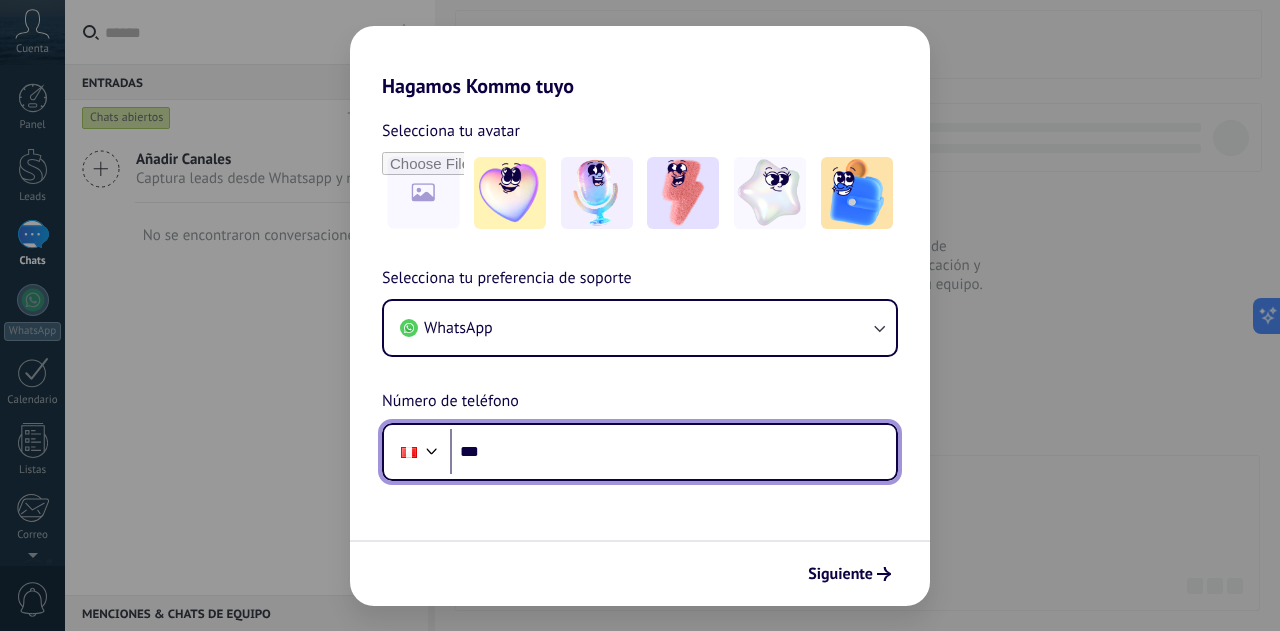 click on "***" at bounding box center [673, 452] 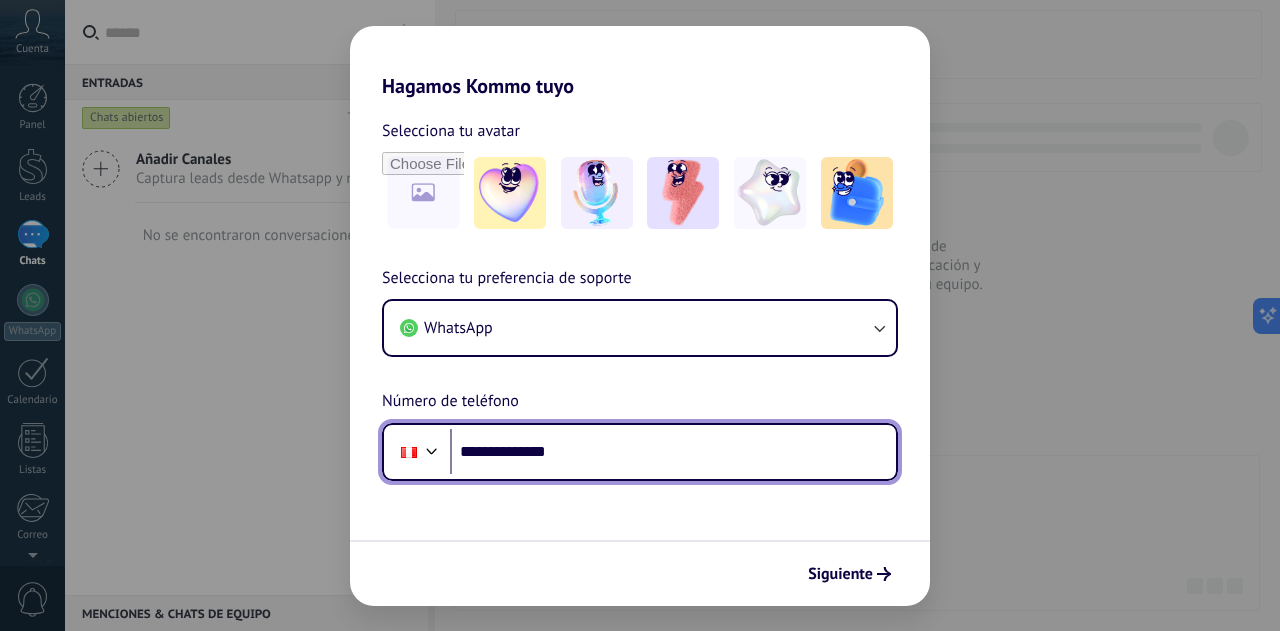 type on "**********" 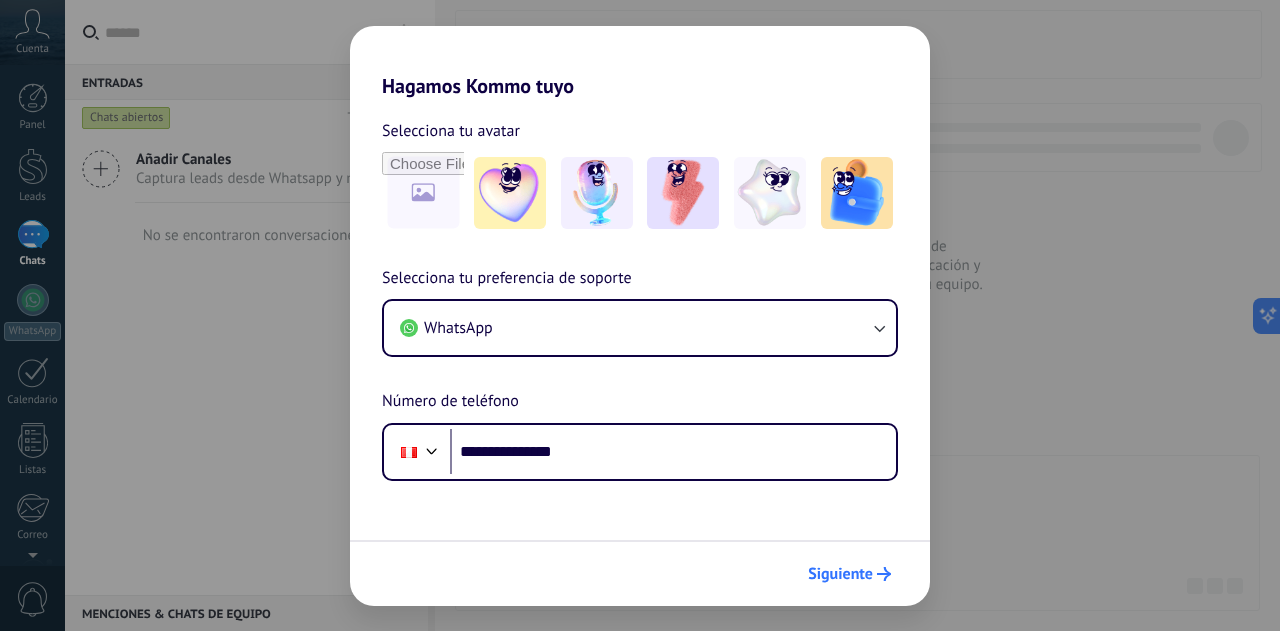 click on "Siguiente" at bounding box center (840, 574) 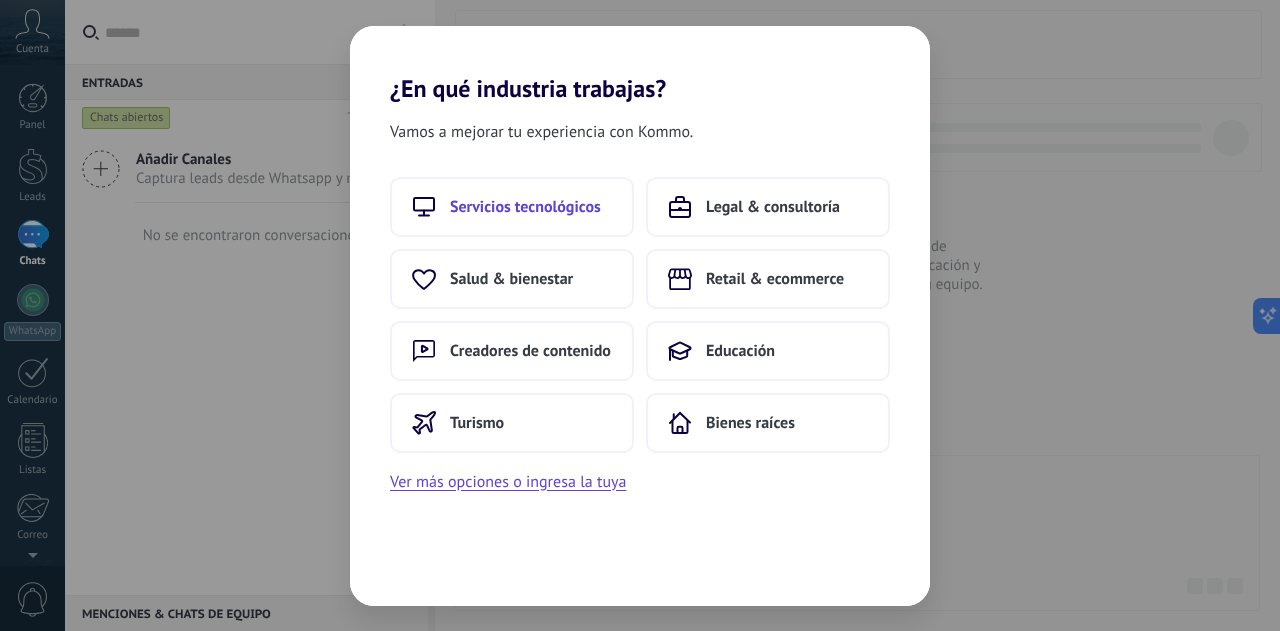 click on "Servicios tecnológicos" at bounding box center (525, 207) 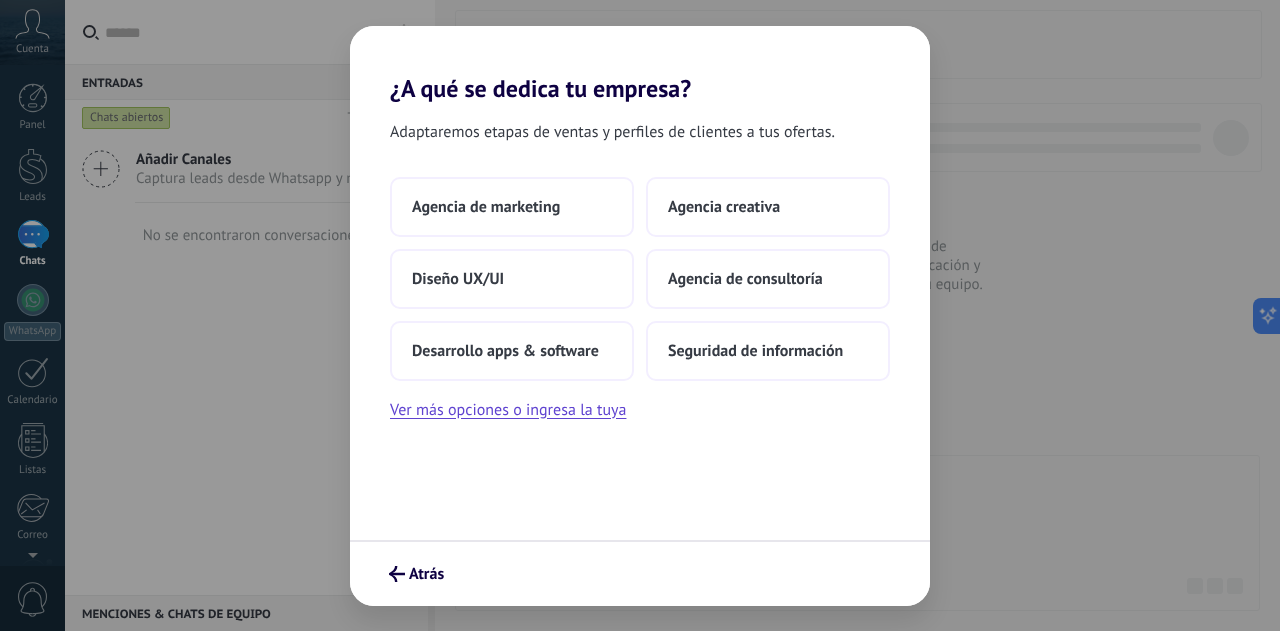 click on "Agencia de marketing" at bounding box center [486, 207] 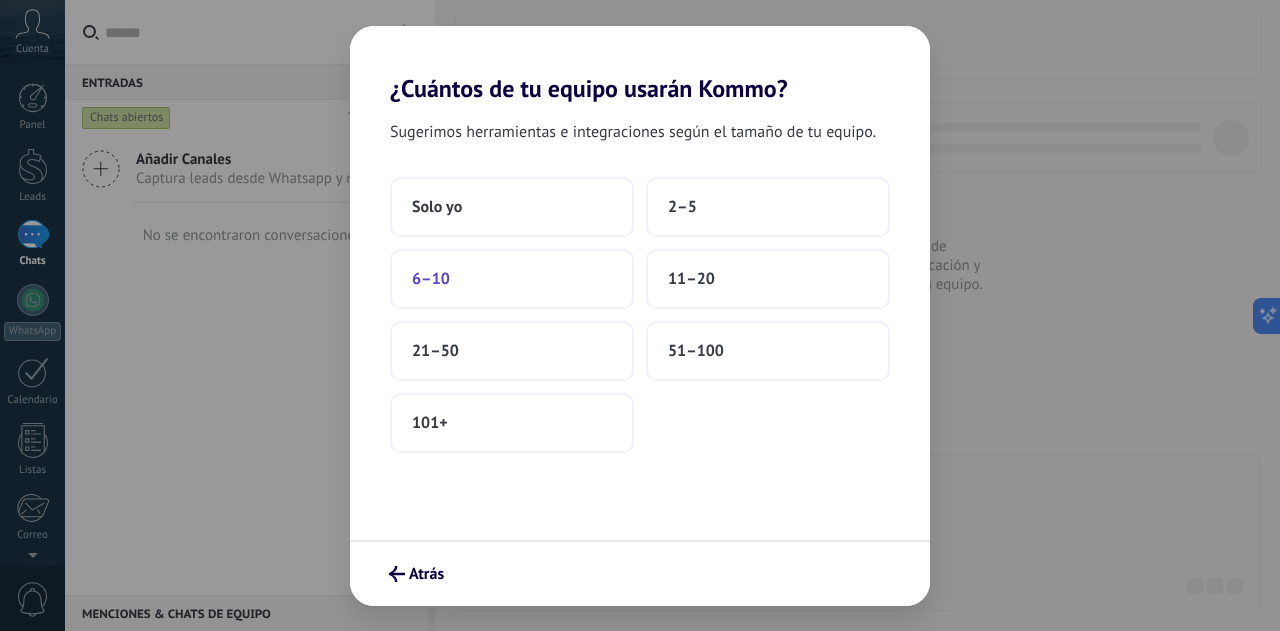 click on "6–10" at bounding box center (512, 279) 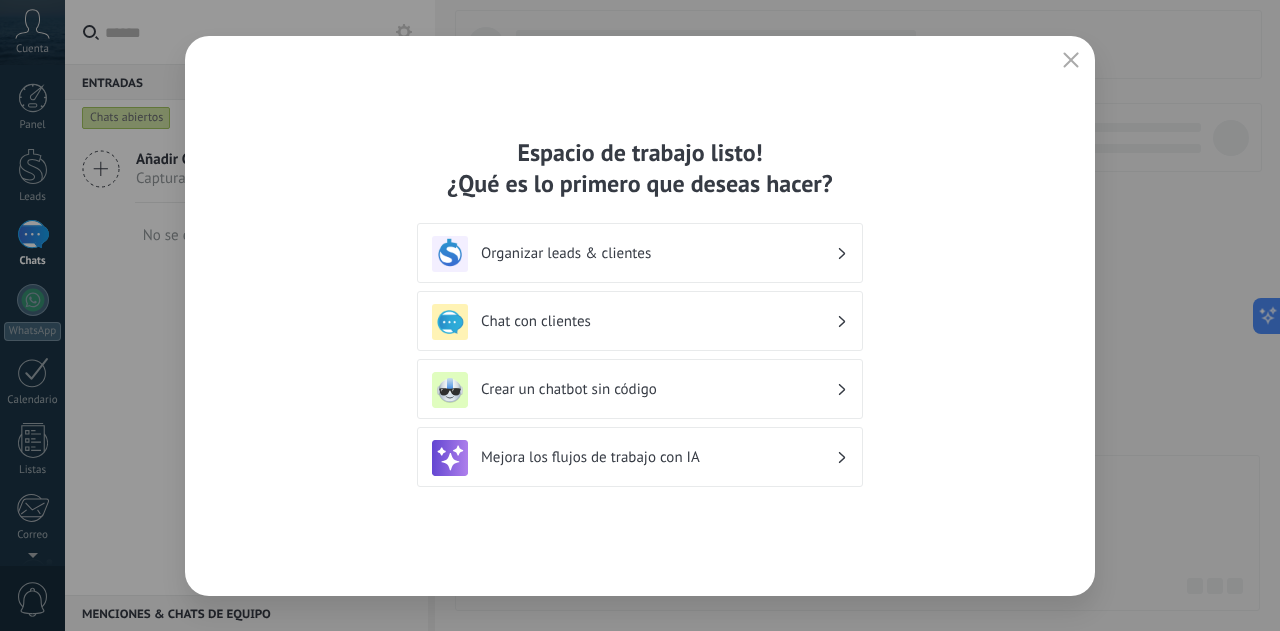 click on "Organizar leads & clientes" at bounding box center (658, 253) 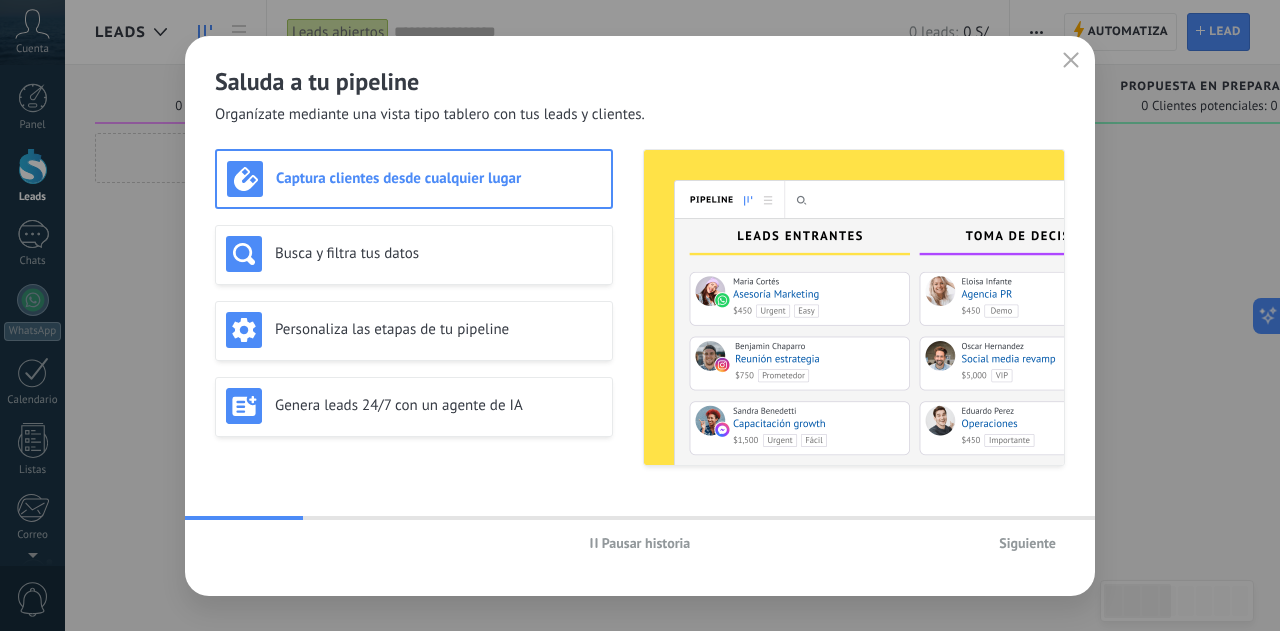 click on "Siguiente" at bounding box center (1027, 543) 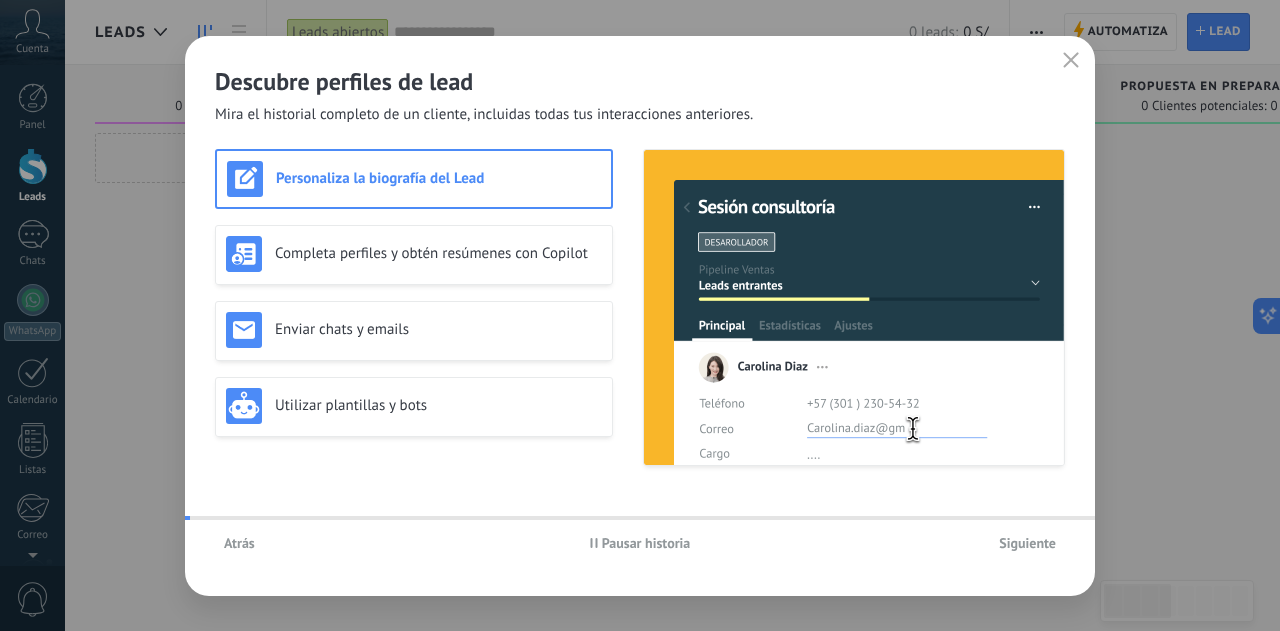 click on "Siguiente" at bounding box center [1027, 543] 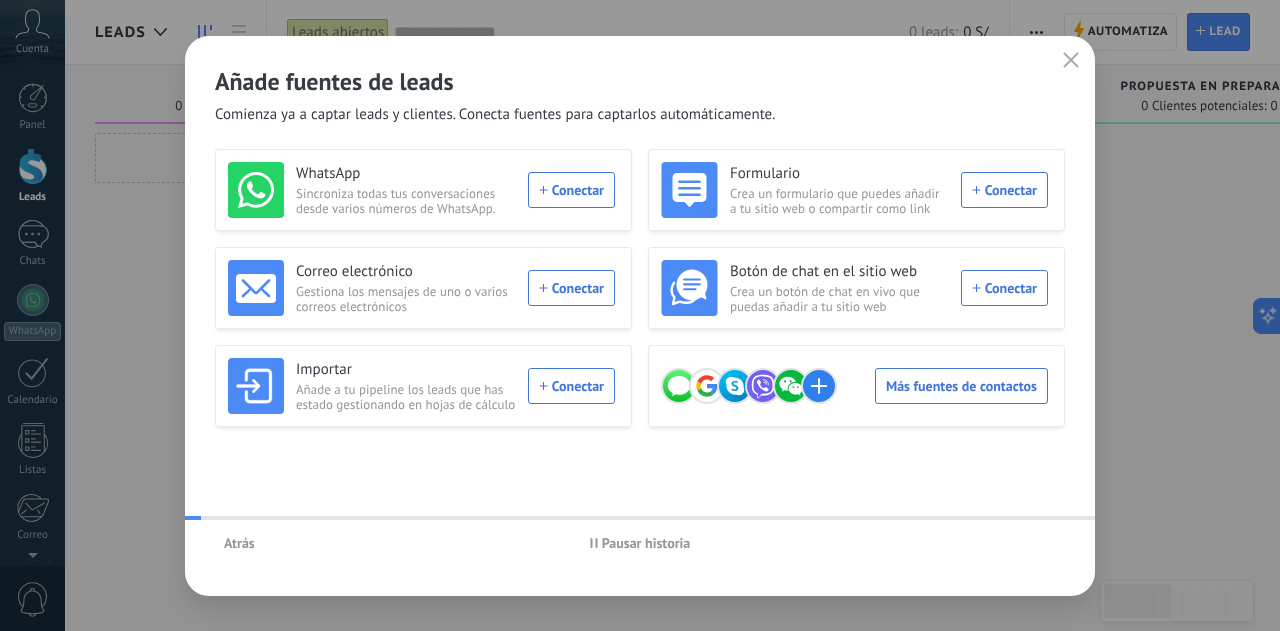 click on "Atrás Pausar historia" at bounding box center (640, 543) 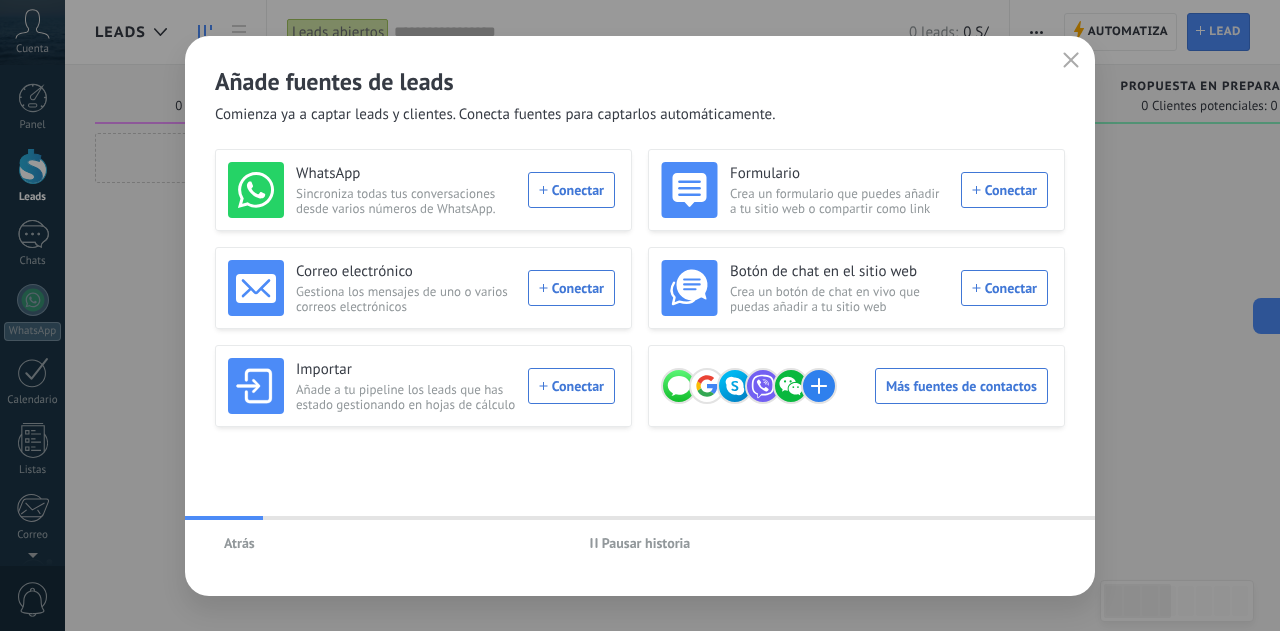 click on "Añade fuentes de leads Comienza ya a captar leads y clientes. Conecta fuentes para captarlos automáticamente." at bounding box center [640, 80] 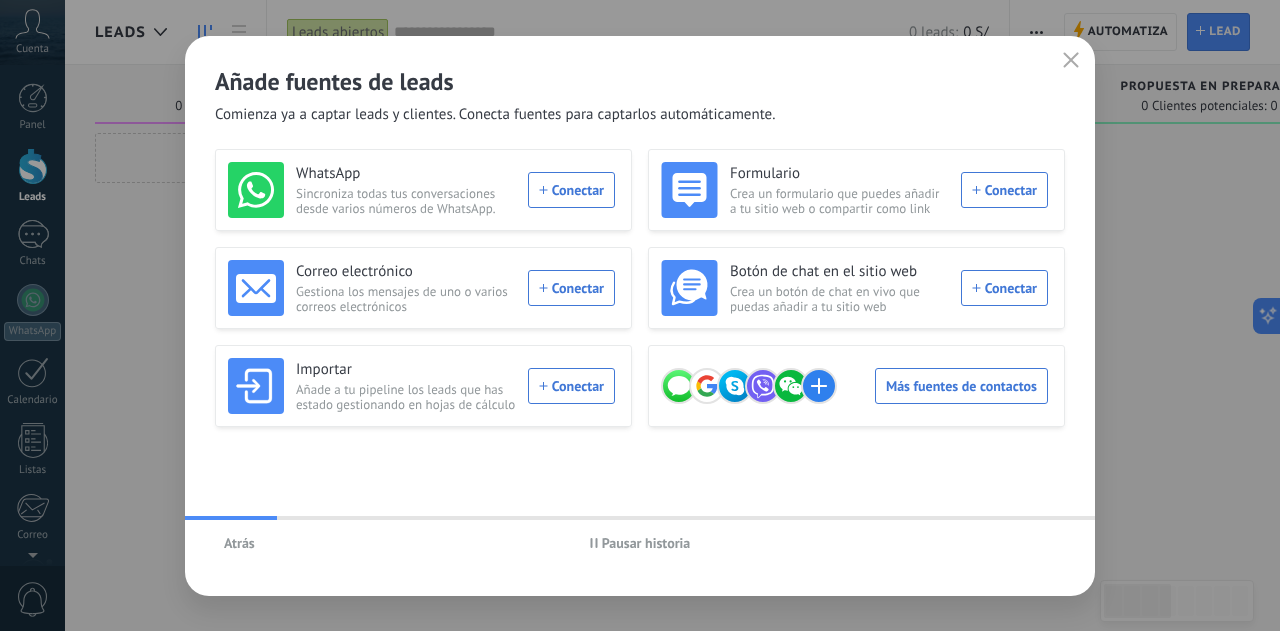 click 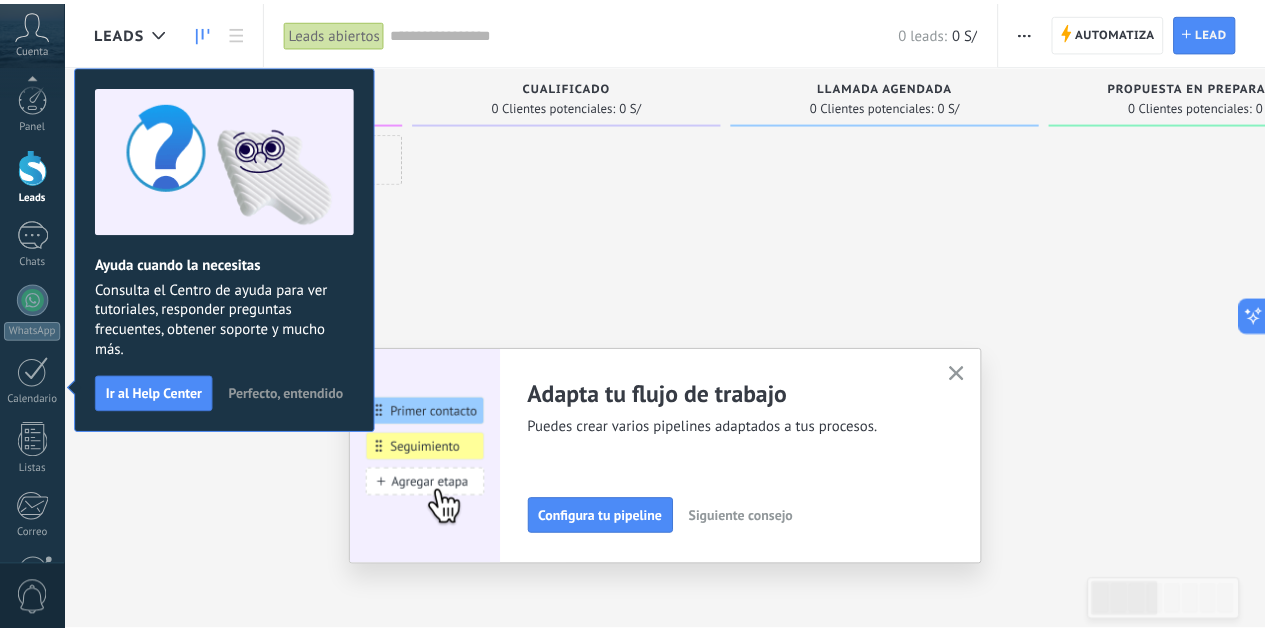 scroll, scrollTop: 199, scrollLeft: 0, axis: vertical 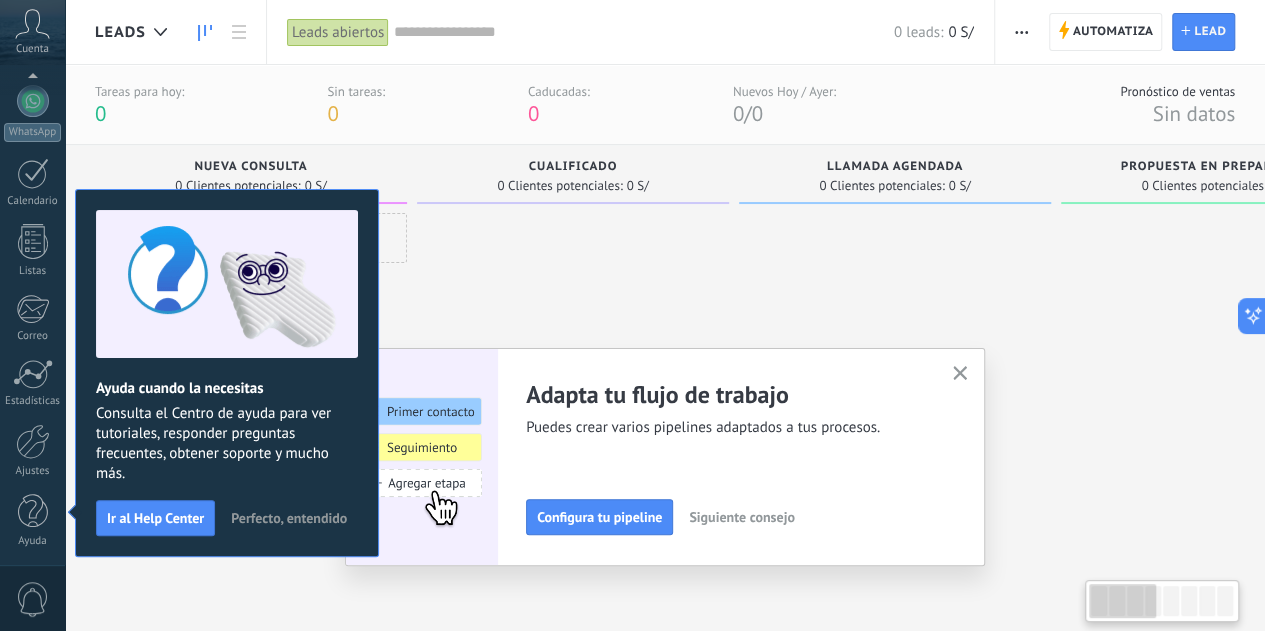 click on "Adapta tu flujo de trabajo Puedes crear varios pipelines adaptados a tus procesos. Configura tu pipeline Siguiente consejo" at bounding box center (740, 457) 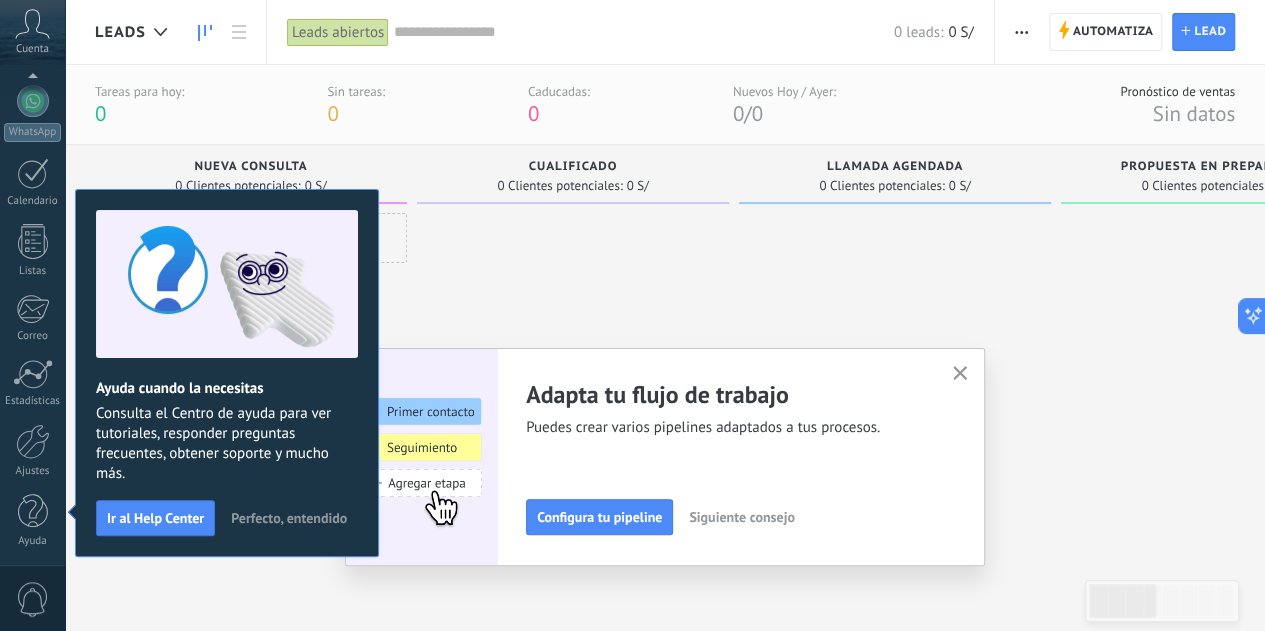 click 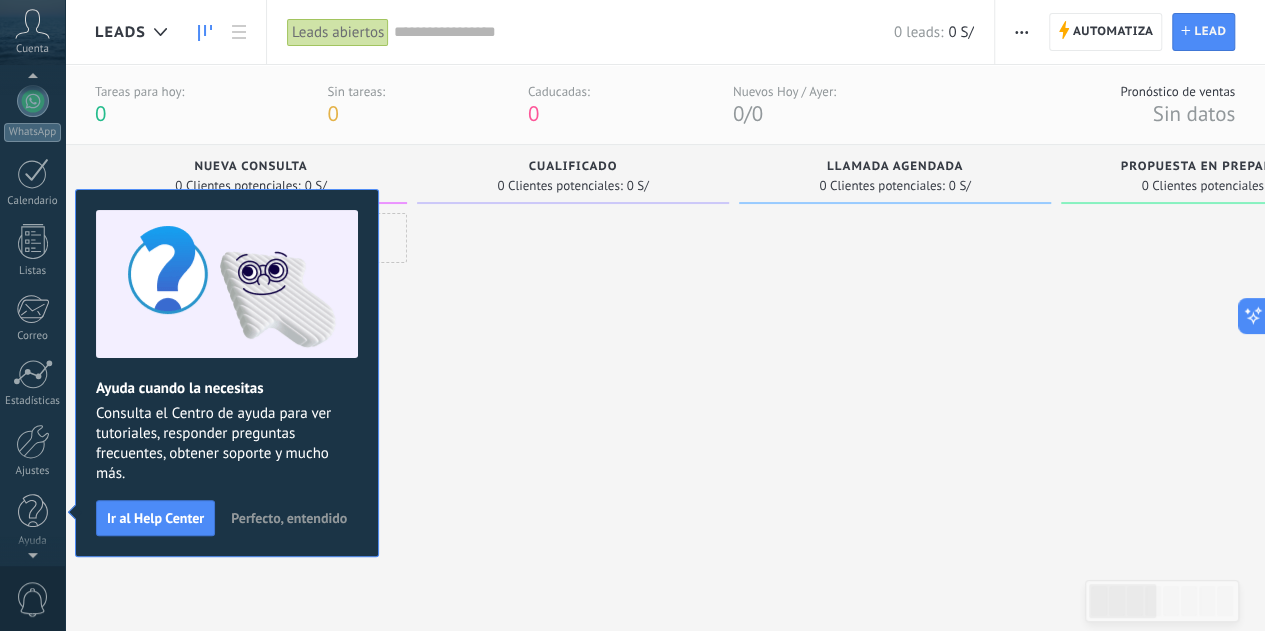 scroll, scrollTop: 0, scrollLeft: 0, axis: both 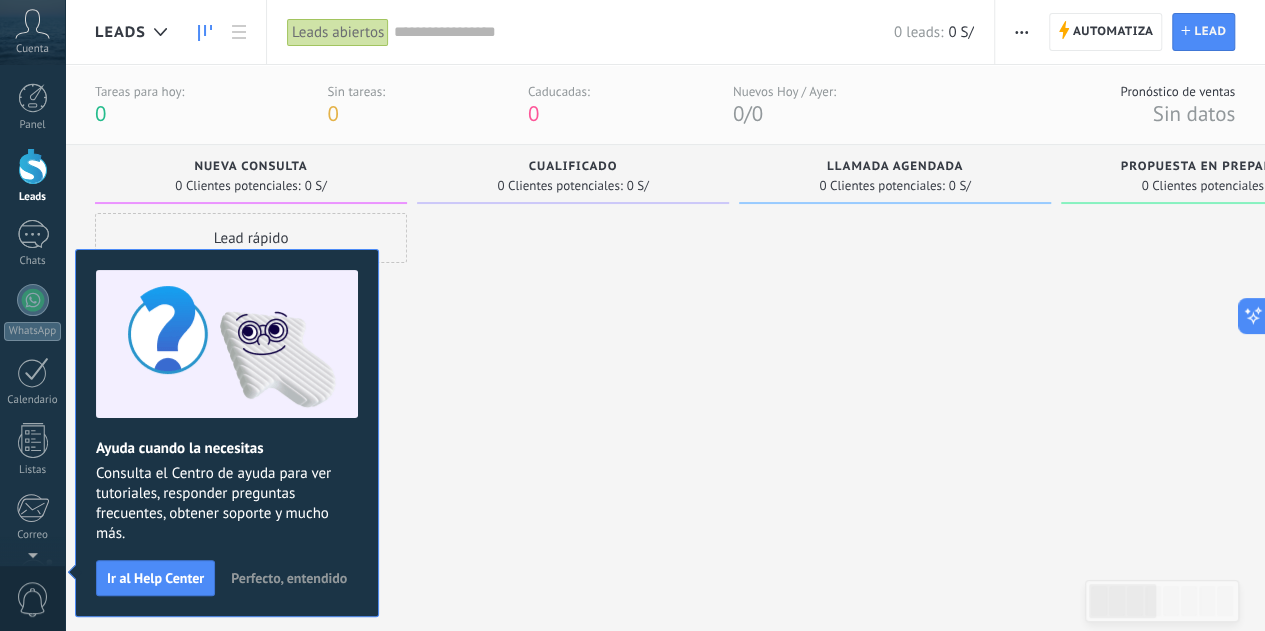 click on "Cuenta" at bounding box center (32, 32) 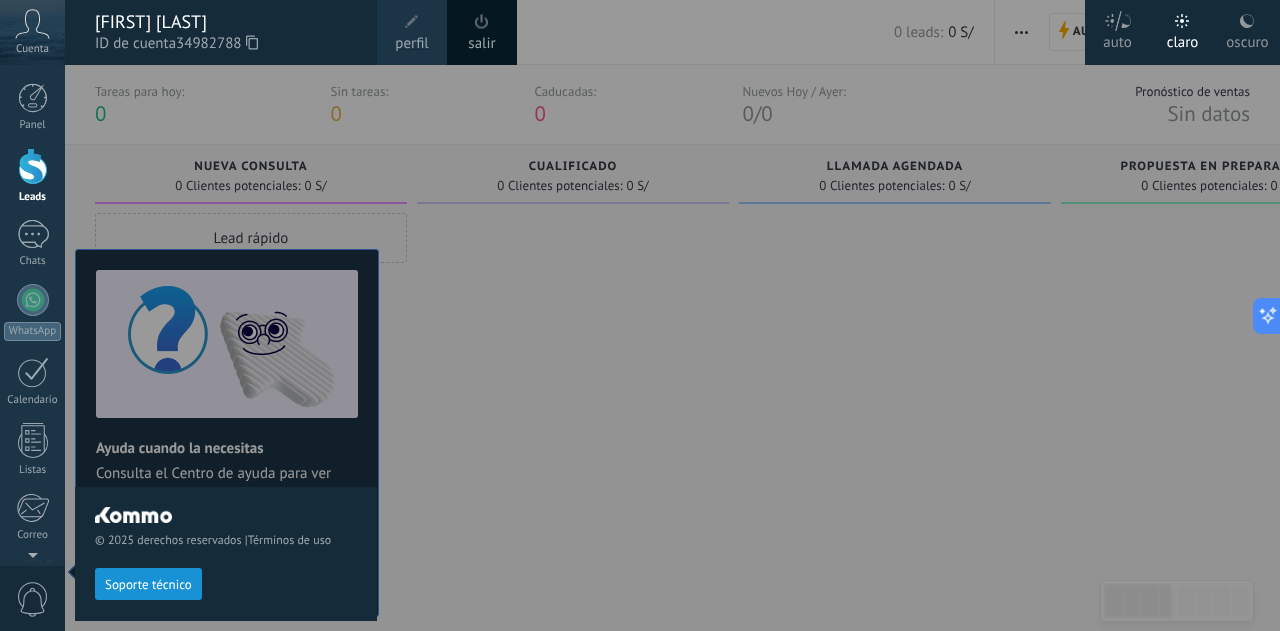 click at bounding box center (705, 315) 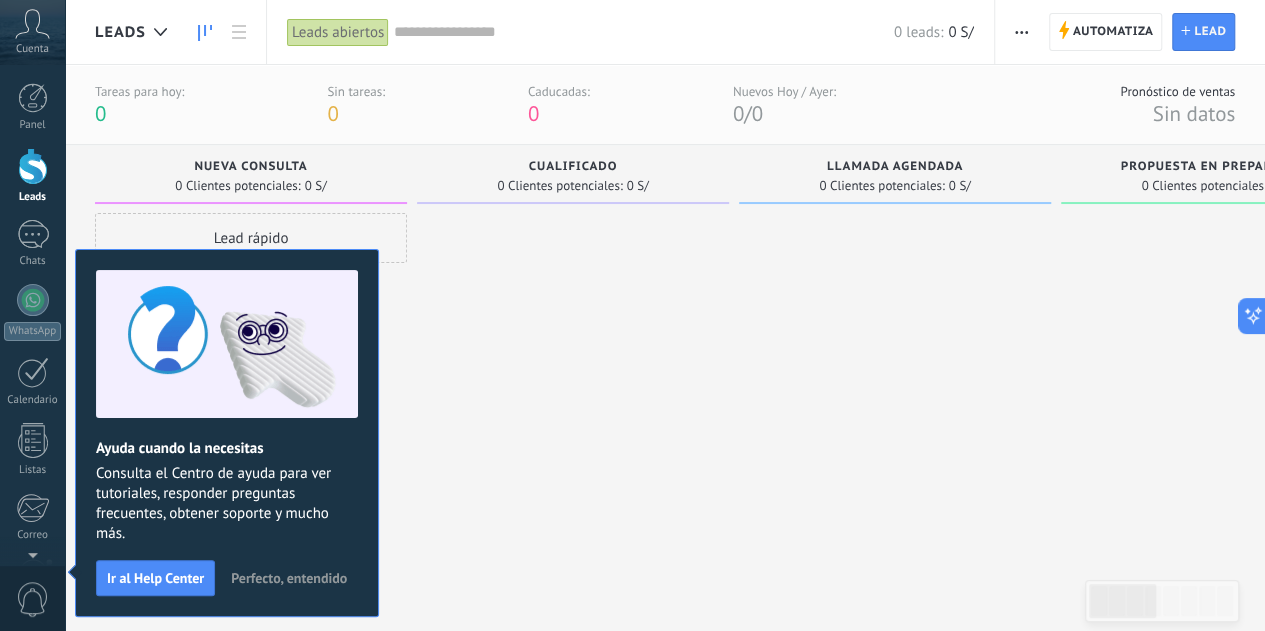 click on "Perfecto, entendido" at bounding box center [289, 578] 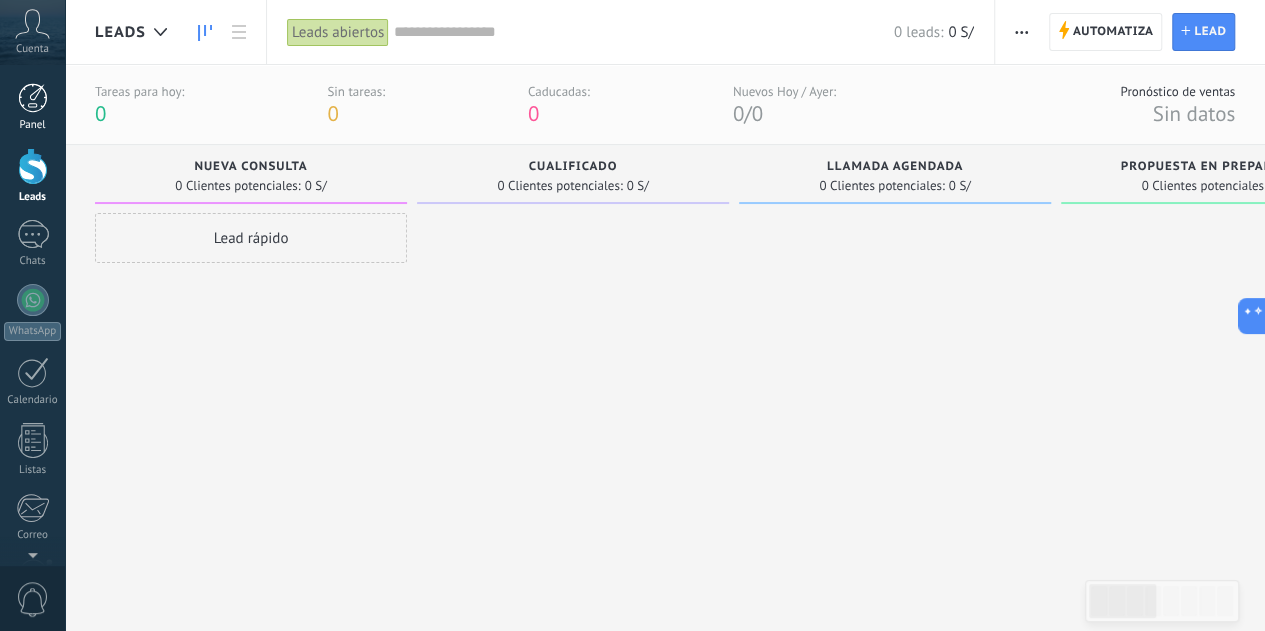 click at bounding box center [33, 98] 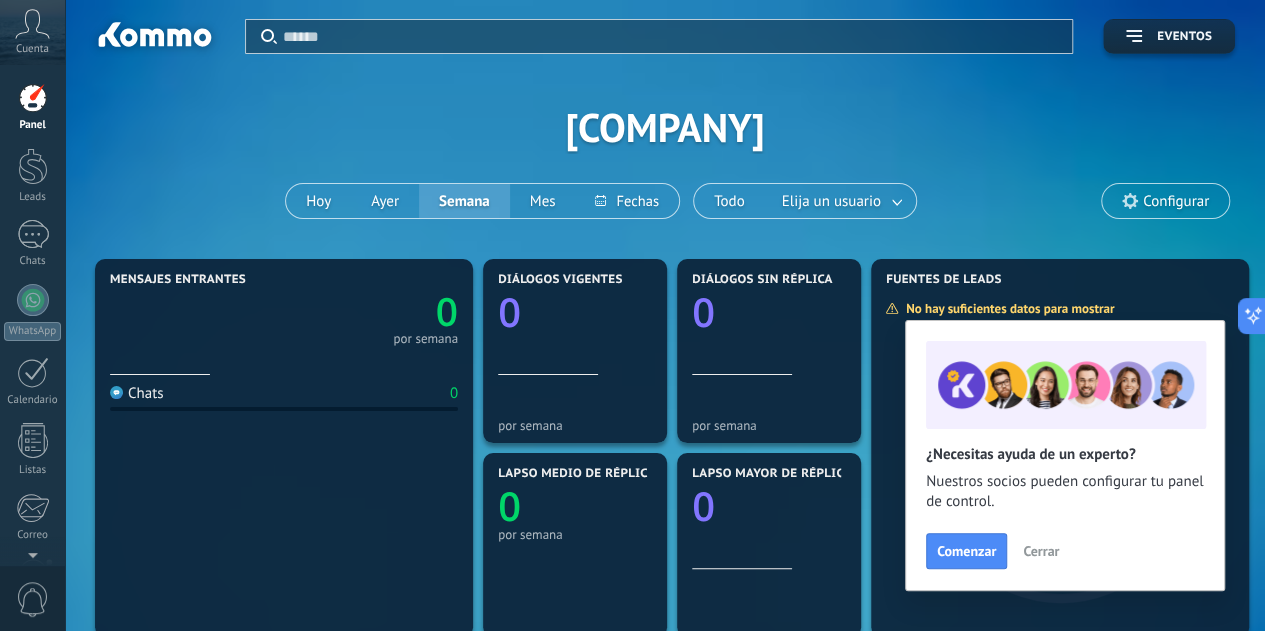 click 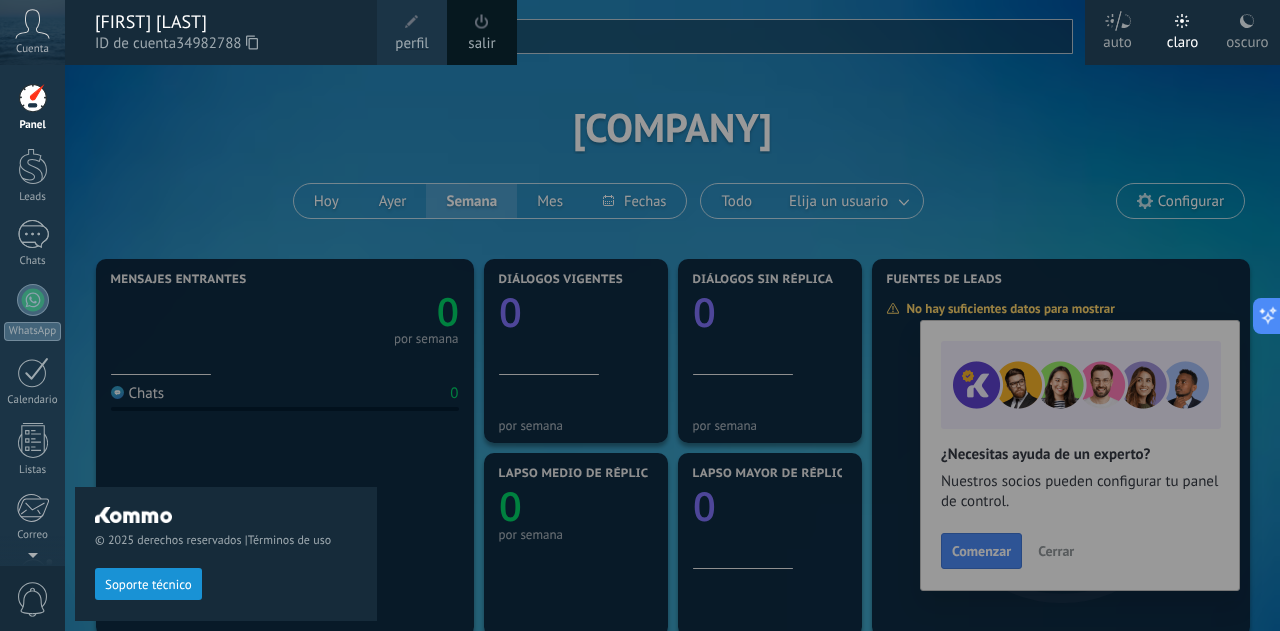 click on "Panel" at bounding box center [32, 107] 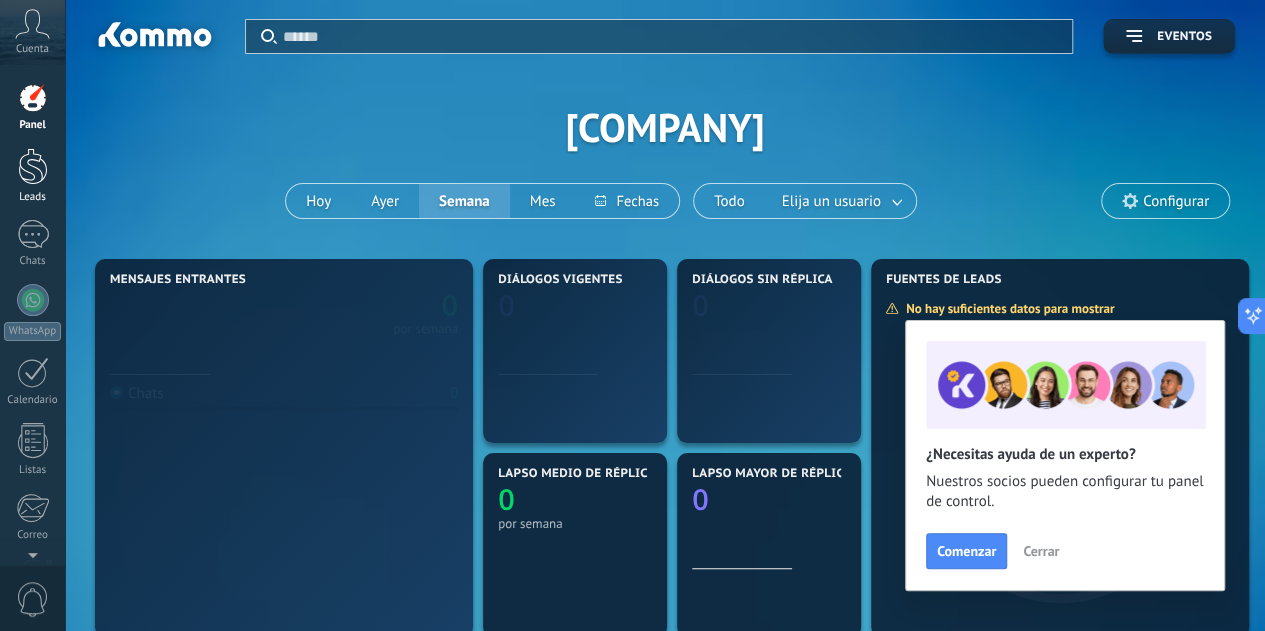 click on "Leads" at bounding box center [32, 176] 